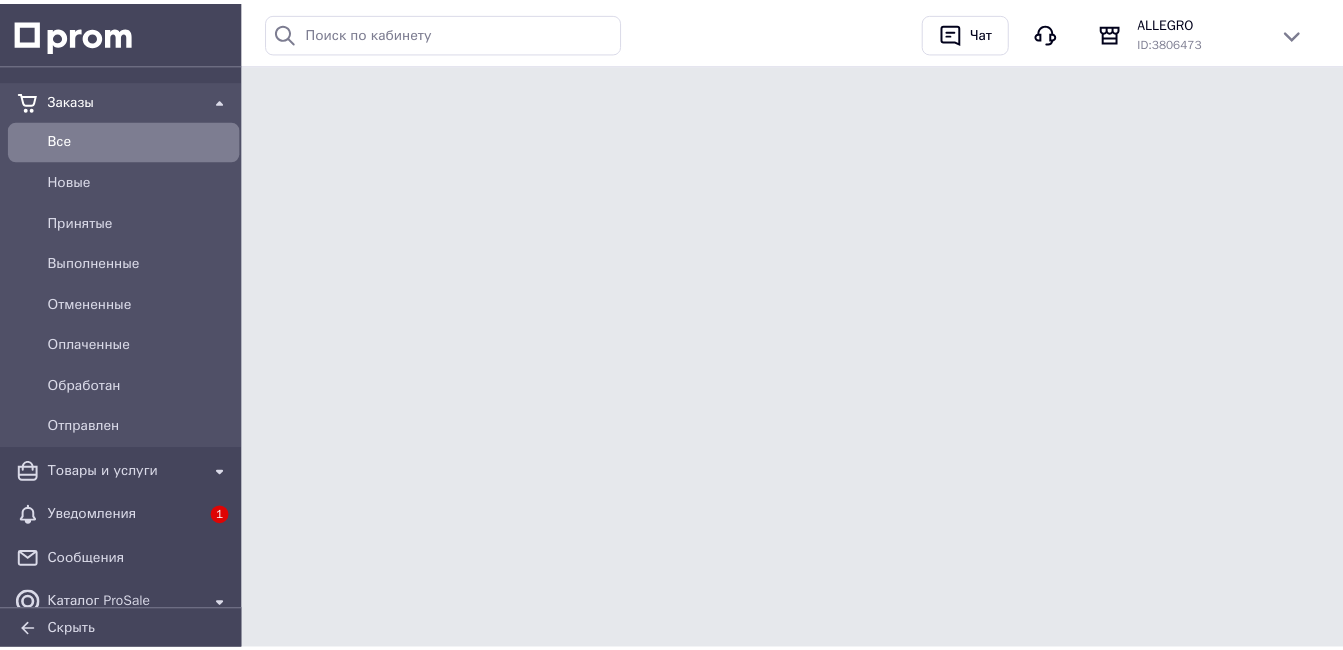 scroll, scrollTop: 0, scrollLeft: 0, axis: both 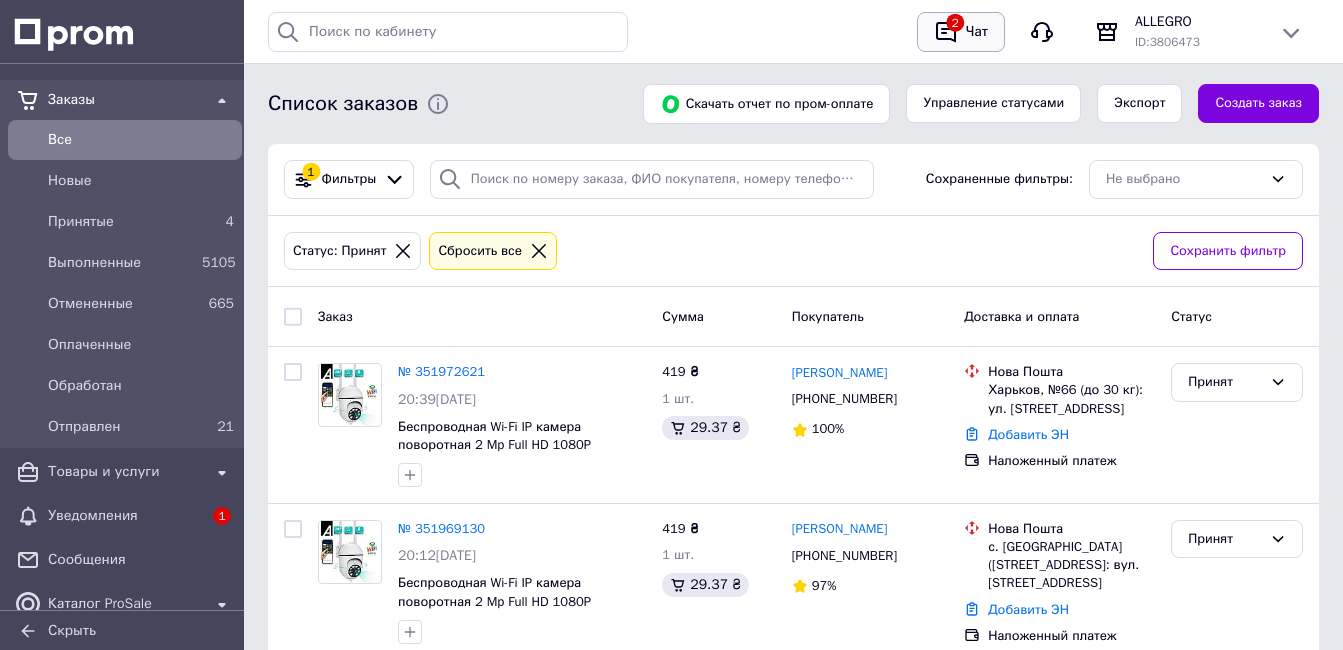 click on "Чат" at bounding box center [977, 32] 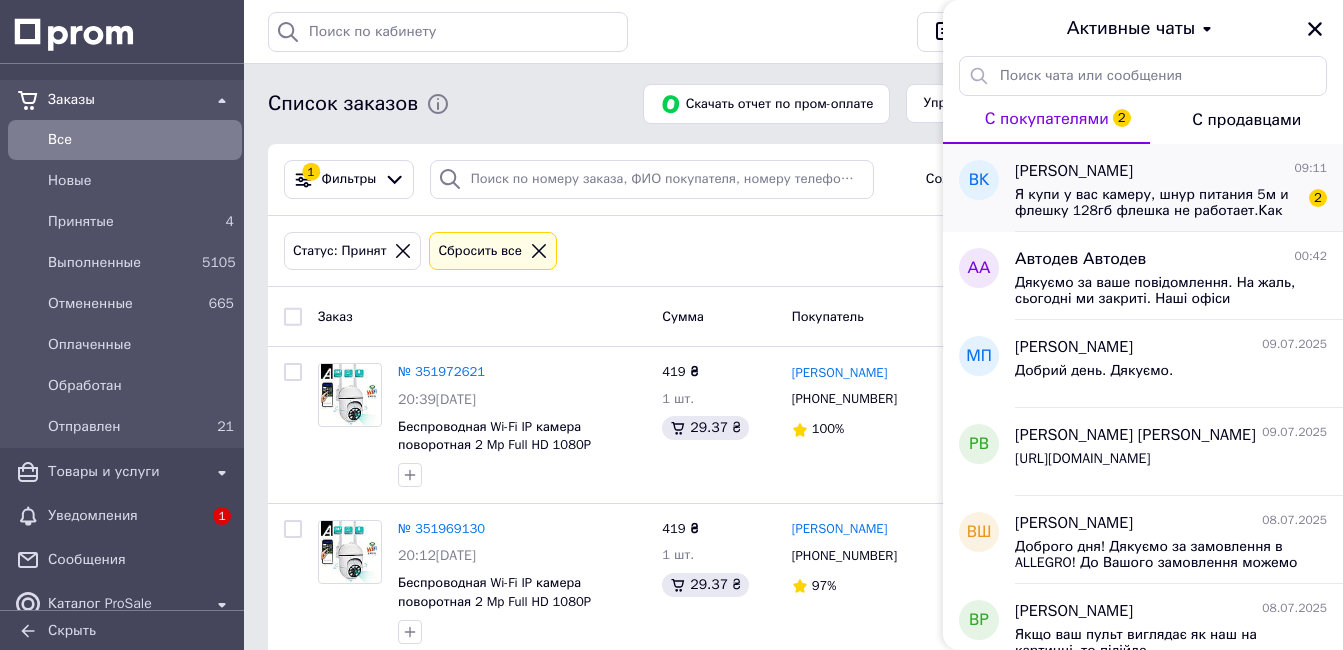 click on "[PERSON_NAME] 09:11 Я купи у вас камеру, шнур питания 5м и флешку 128гб флешка не работает.Как быть. 2" at bounding box center [1179, 188] 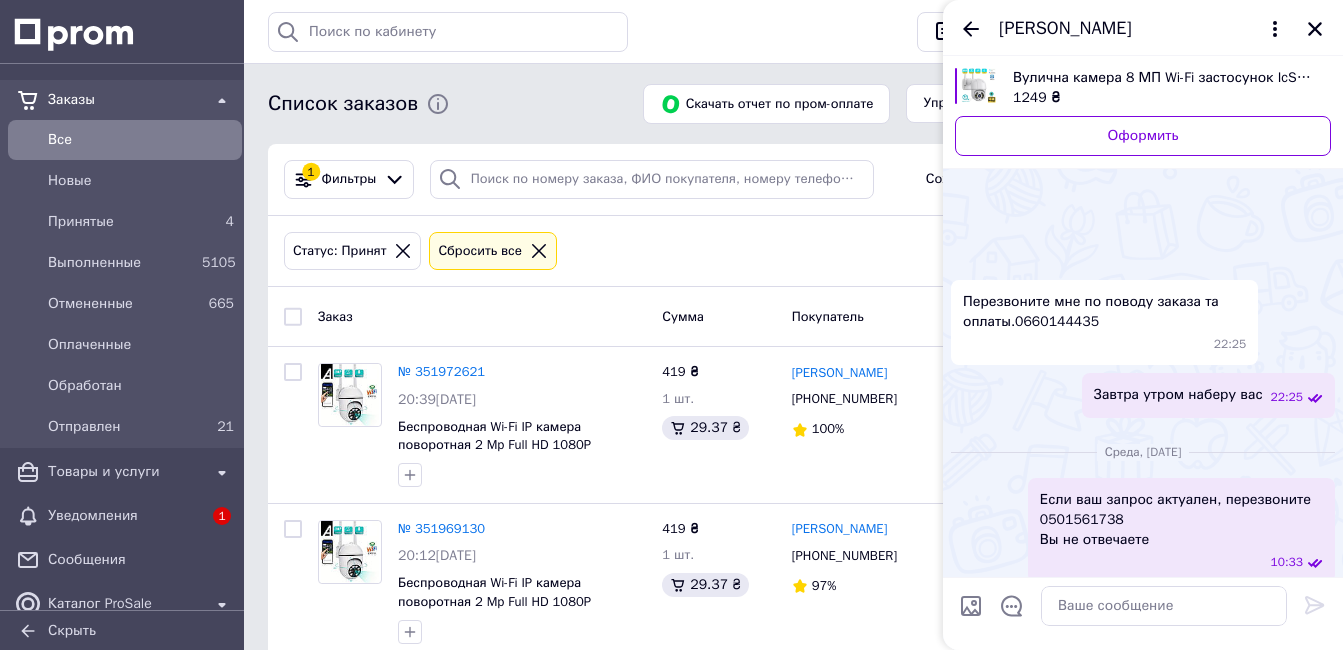 scroll, scrollTop: 690, scrollLeft: 0, axis: vertical 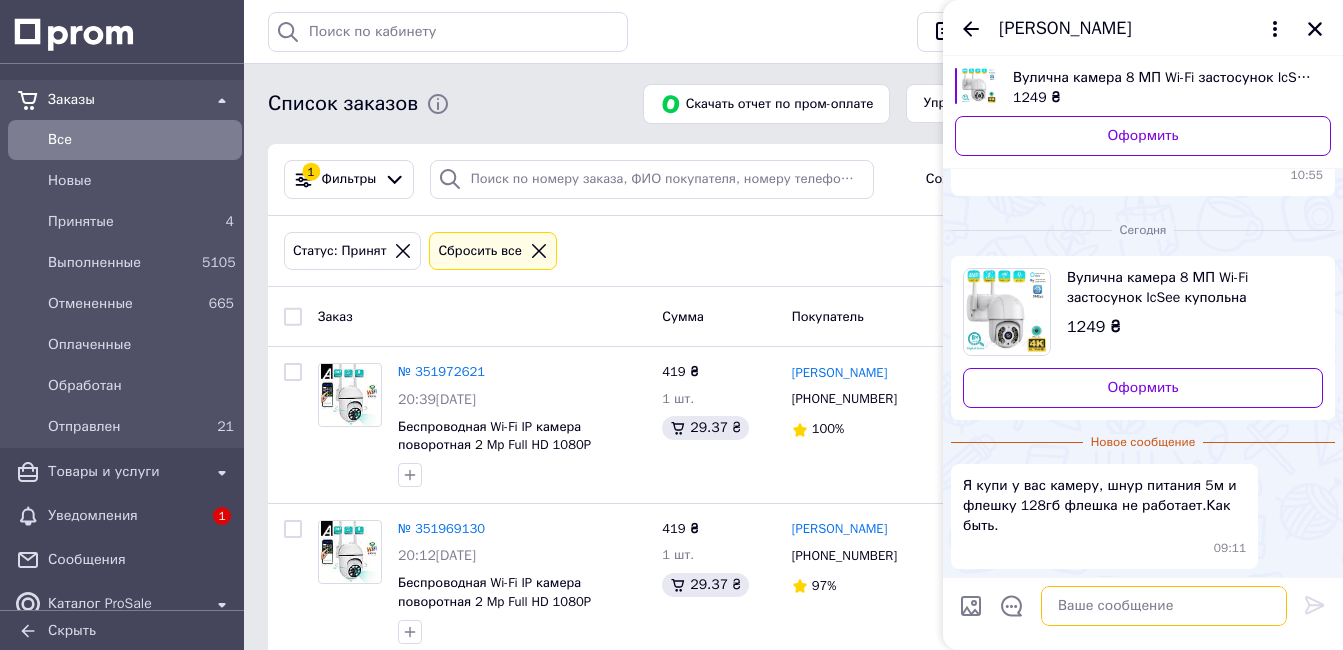 click at bounding box center (1164, 606) 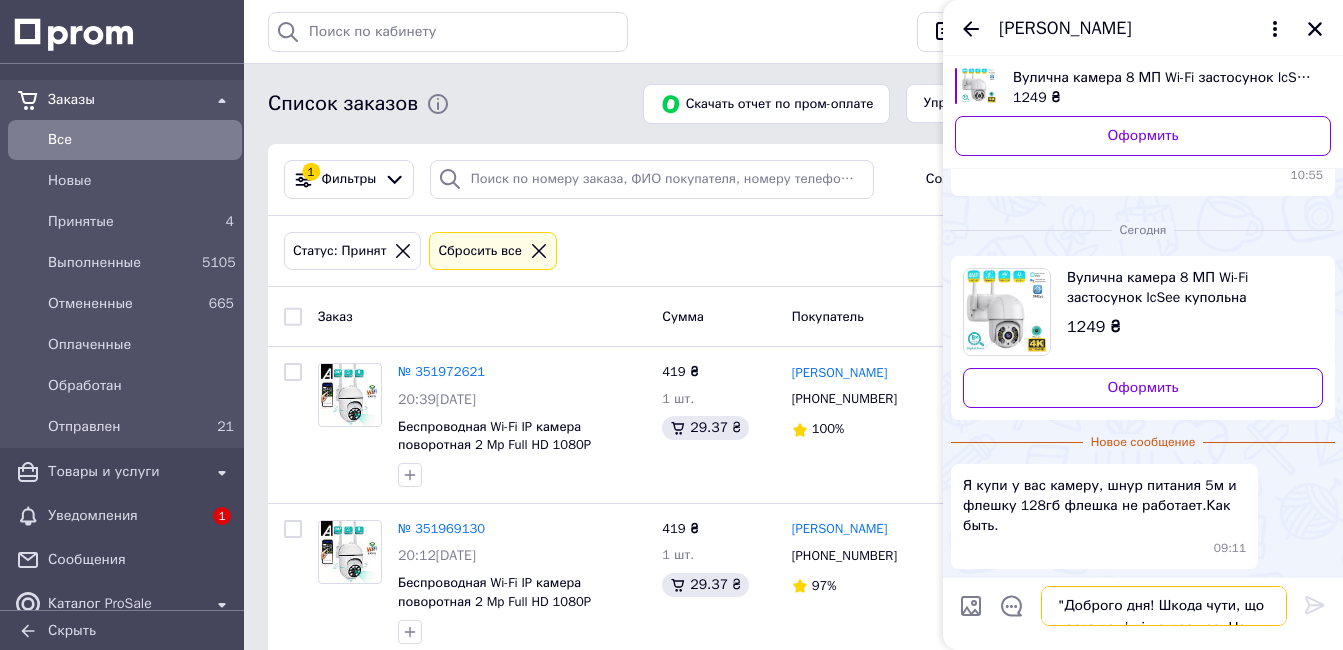 scroll, scrollTop: 0, scrollLeft: 0, axis: both 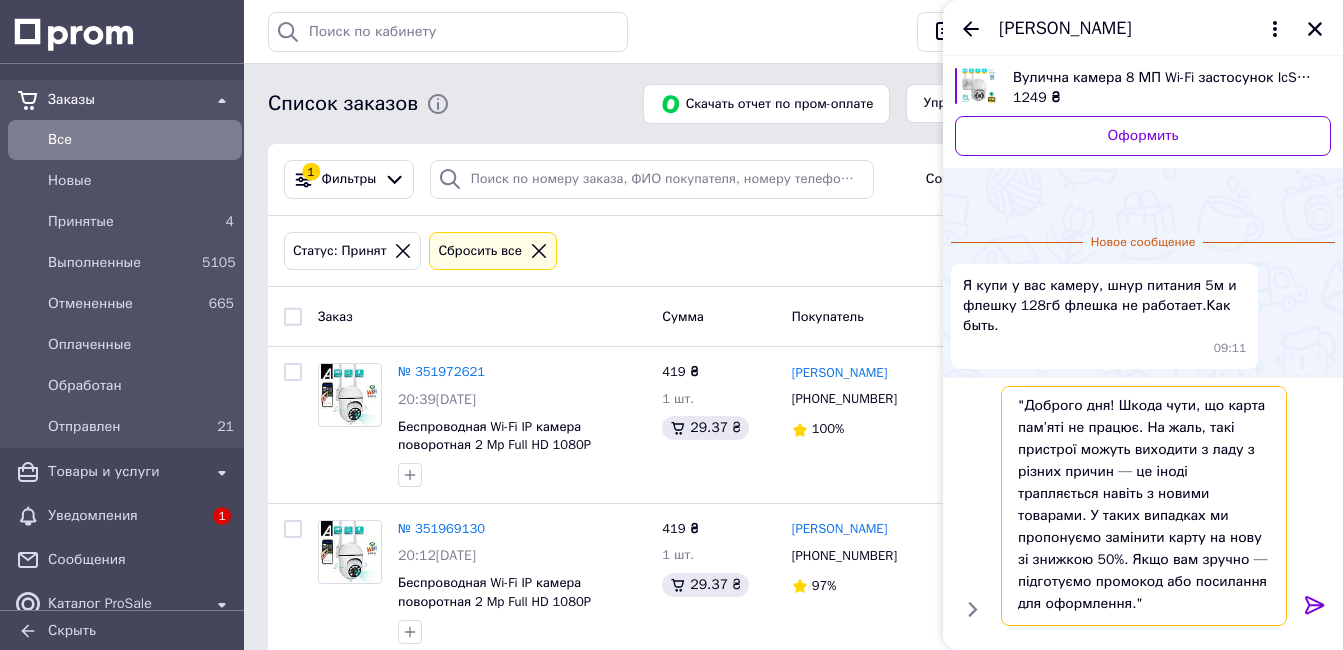 drag, startPoint x: 1229, startPoint y: 579, endPoint x: 1184, endPoint y: 560, distance: 48.8467 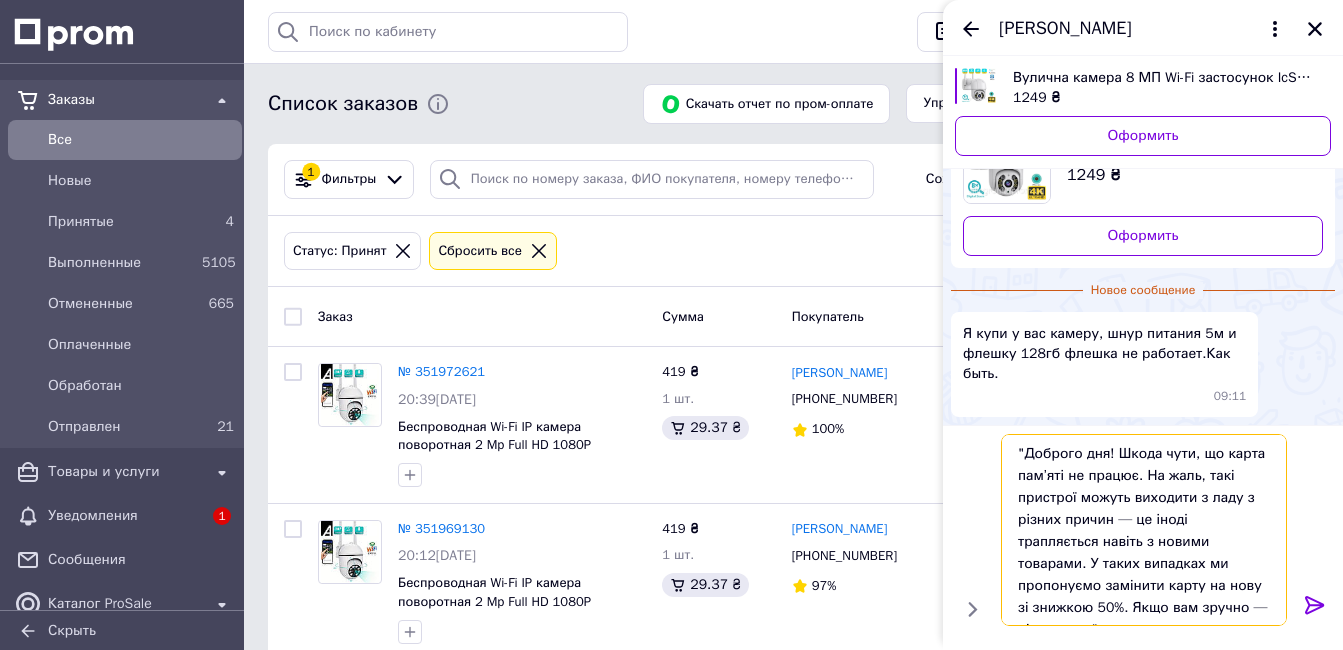 scroll, scrollTop: 791, scrollLeft: 0, axis: vertical 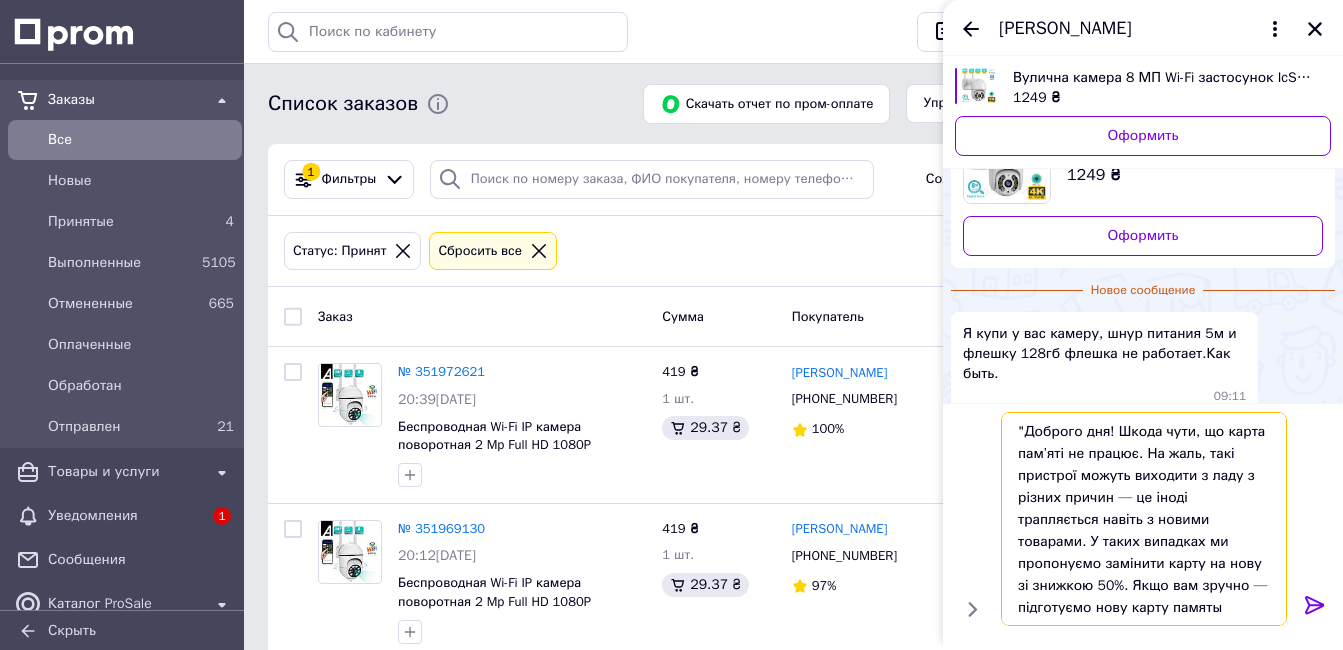 click on ""Доброго дня! Шкода чути, що карта пам’яті не працює. На жаль, такі пристрої можуть виходити з ладу з різних причин — це іноді трапляється навіть з новими товарами. У таких випадках ми пропонуємо замінити карту на нову зі знижкою 50%. Якщо вам зручно — підготуємо нову карту памяты" at bounding box center [1144, 519] 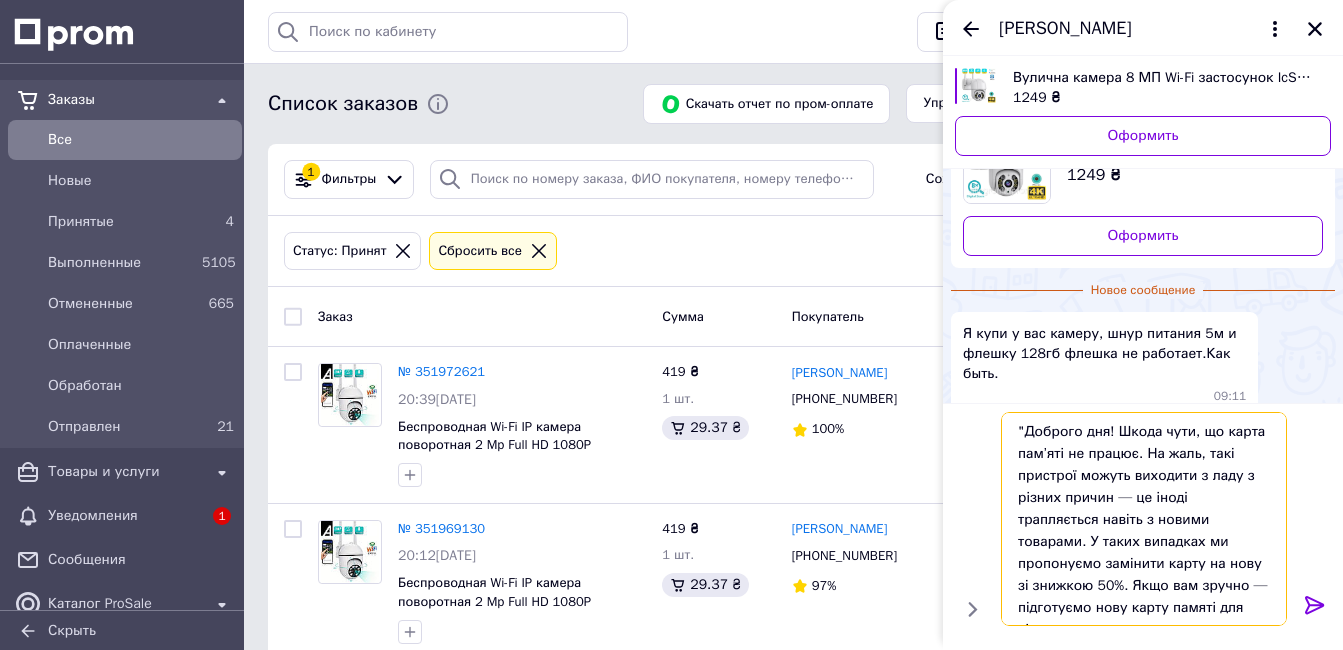 scroll, scrollTop: 2, scrollLeft: 0, axis: vertical 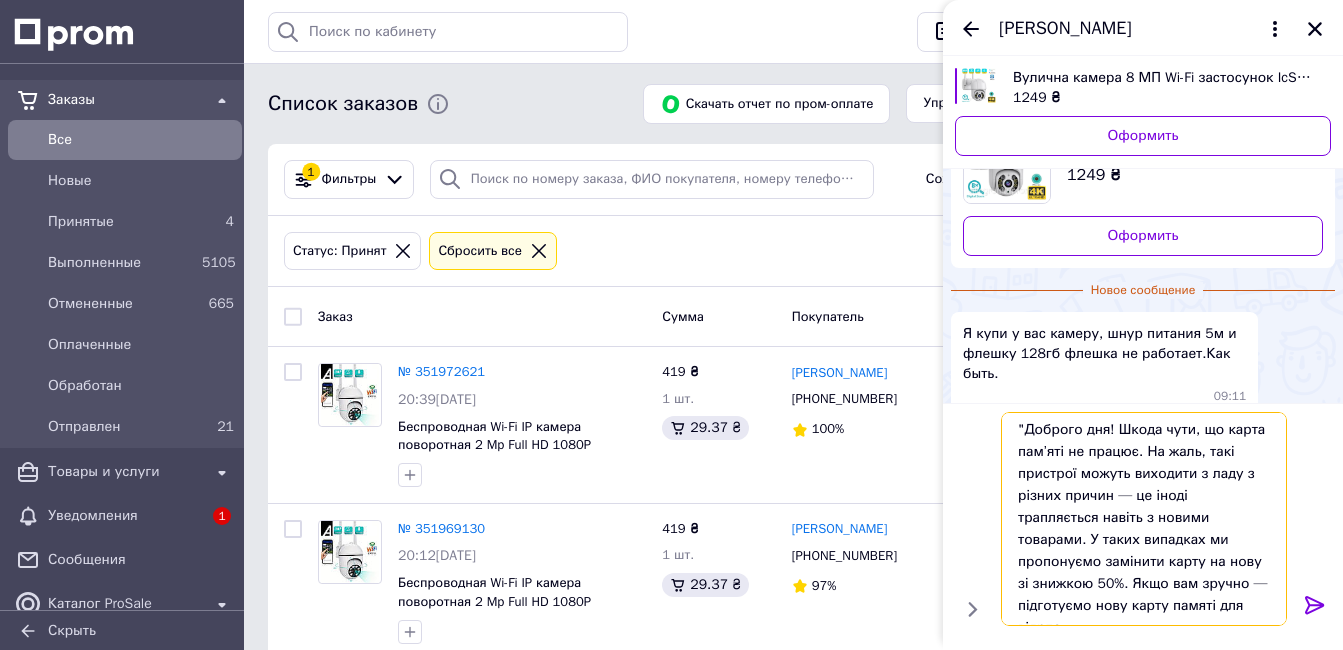 click on ""Доброго дня! Шкода чути, що карта пам’яті не працює. На жаль, такі пристрої можуть виходити з ладу з різних причин — це іноді трапляється навіть з новими товарами. У таких випадках ми пропонуємо замінити карту на нову зі знижкою 50%. Якщо вам зручно — підготуємо нову карту памяті для відрпа" at bounding box center [1144, 519] 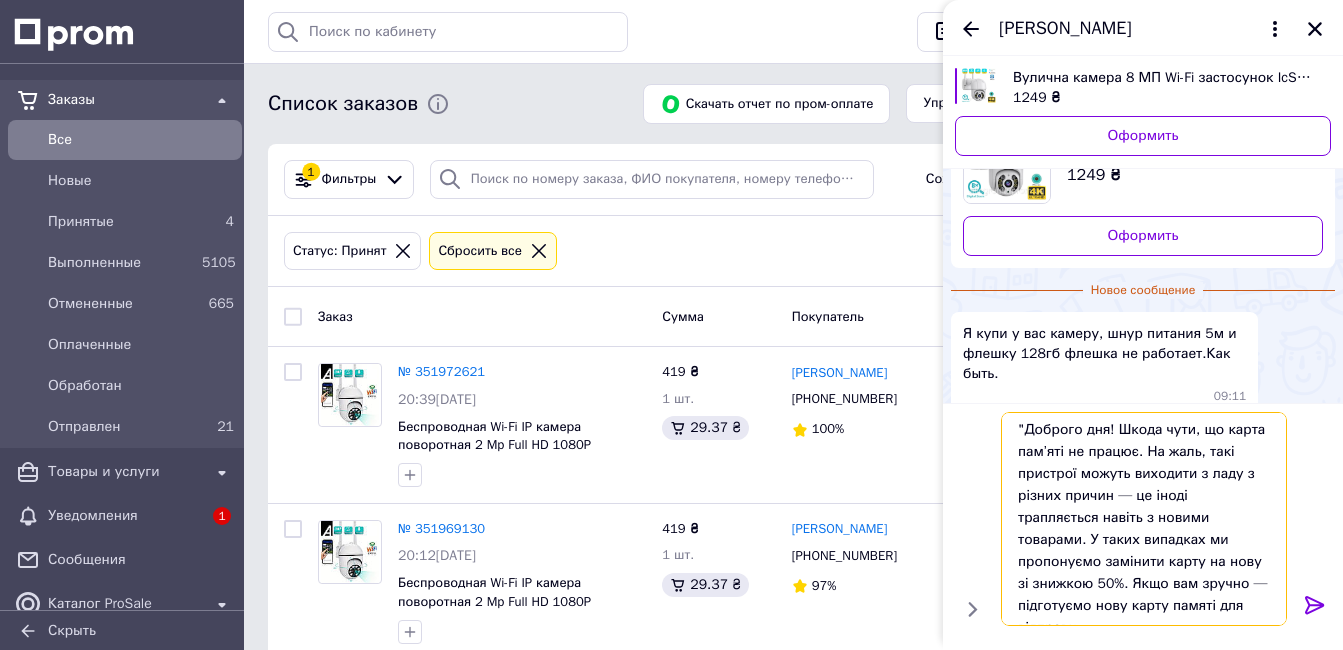 type on ""Доброго дня! Шкода чути, що карта пам’яті не працює. На жаль, такі пристрої можуть виходити з ладу з різних причин — це іноді трапляється навіть з новими товарами. У таких випадках ми пропонуємо замінити карту на нову зі знижкою 50%. Якщо вам зручно — підготуємо нову карту памяті для відправки" 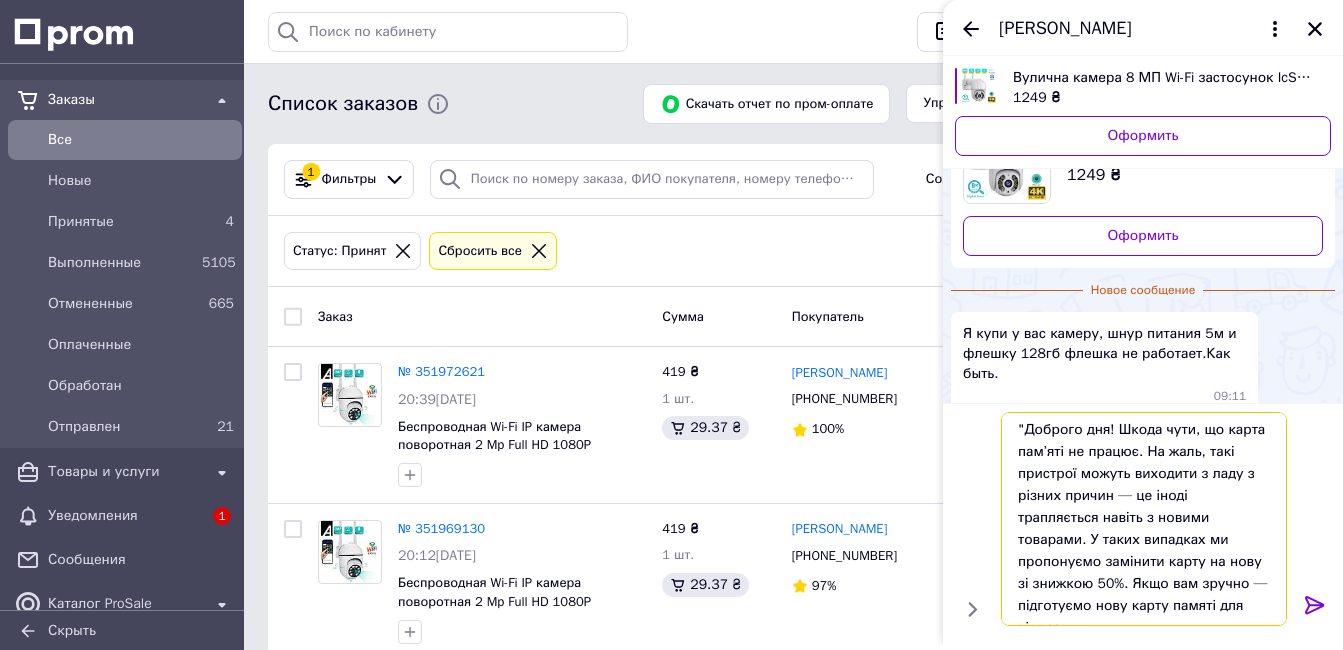 drag, startPoint x: 1162, startPoint y: 617, endPoint x: 1006, endPoint y: 459, distance: 222.03603 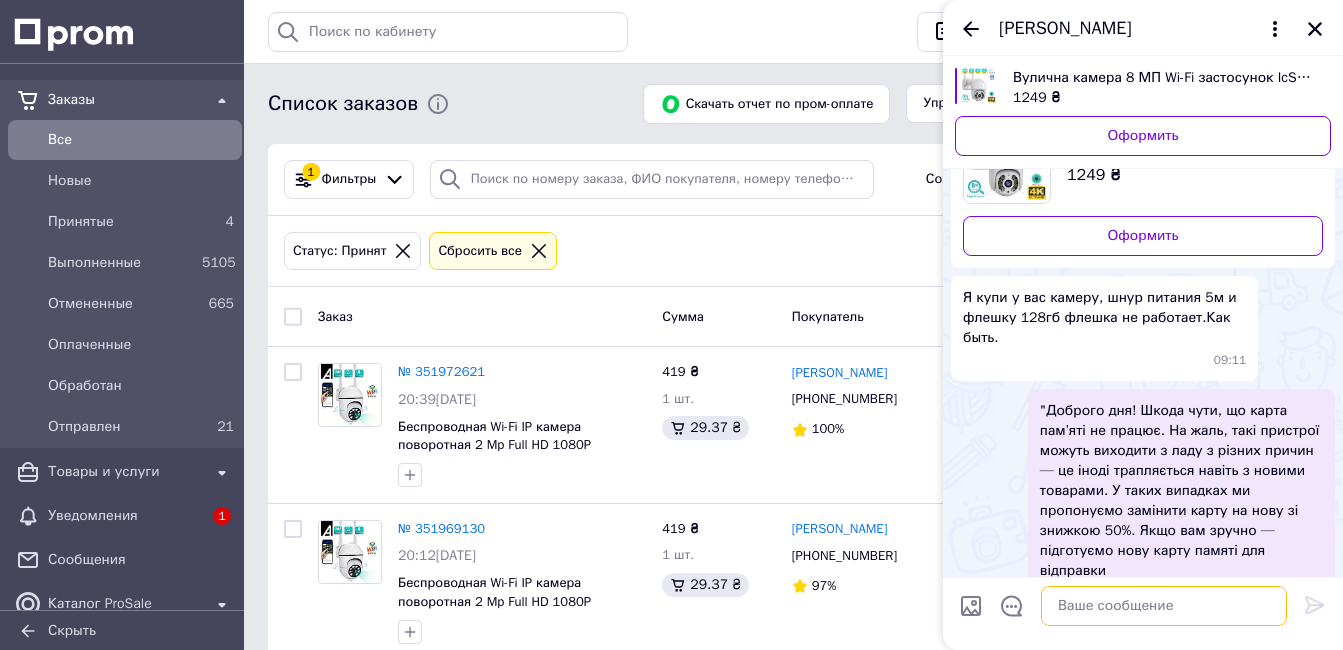 scroll, scrollTop: 0, scrollLeft: 0, axis: both 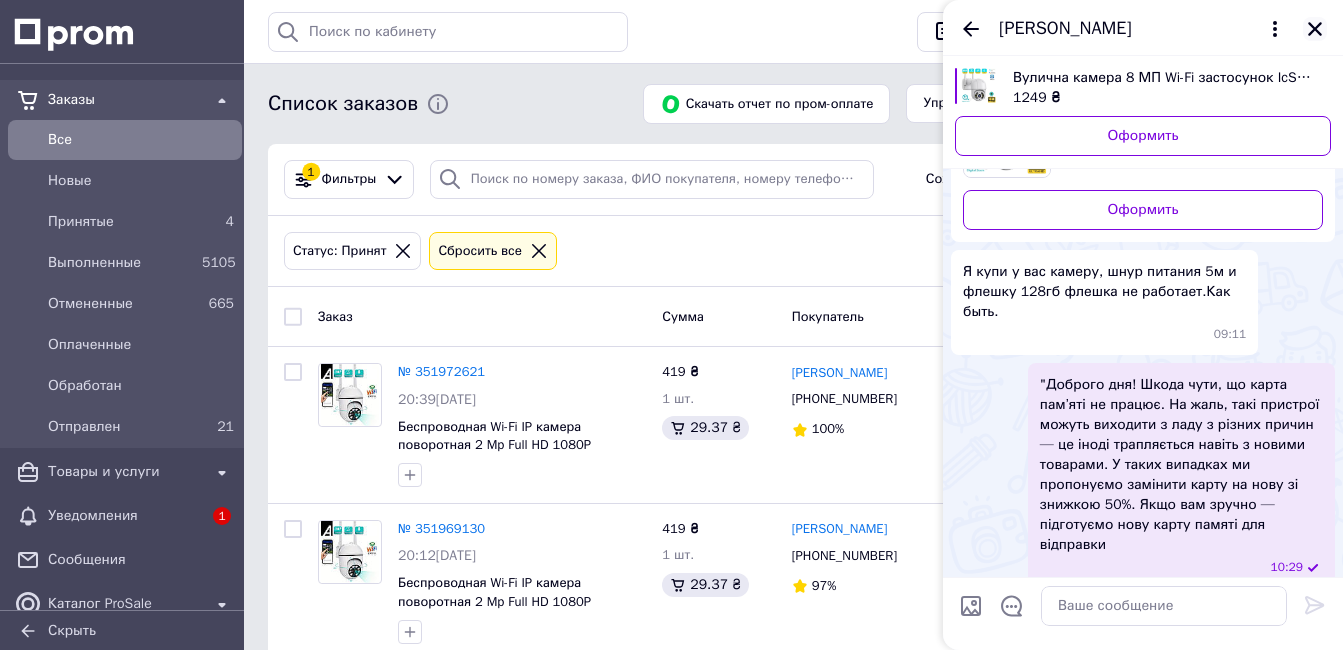 click 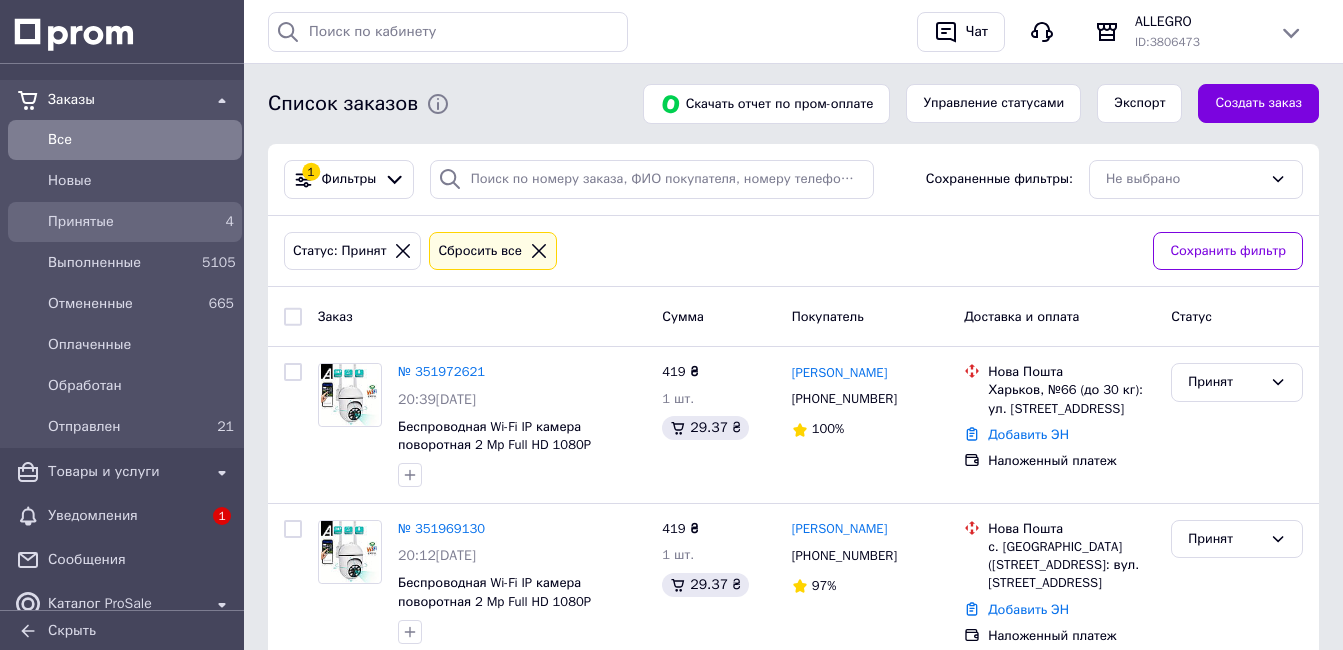 click on "Принятые" at bounding box center [121, 222] 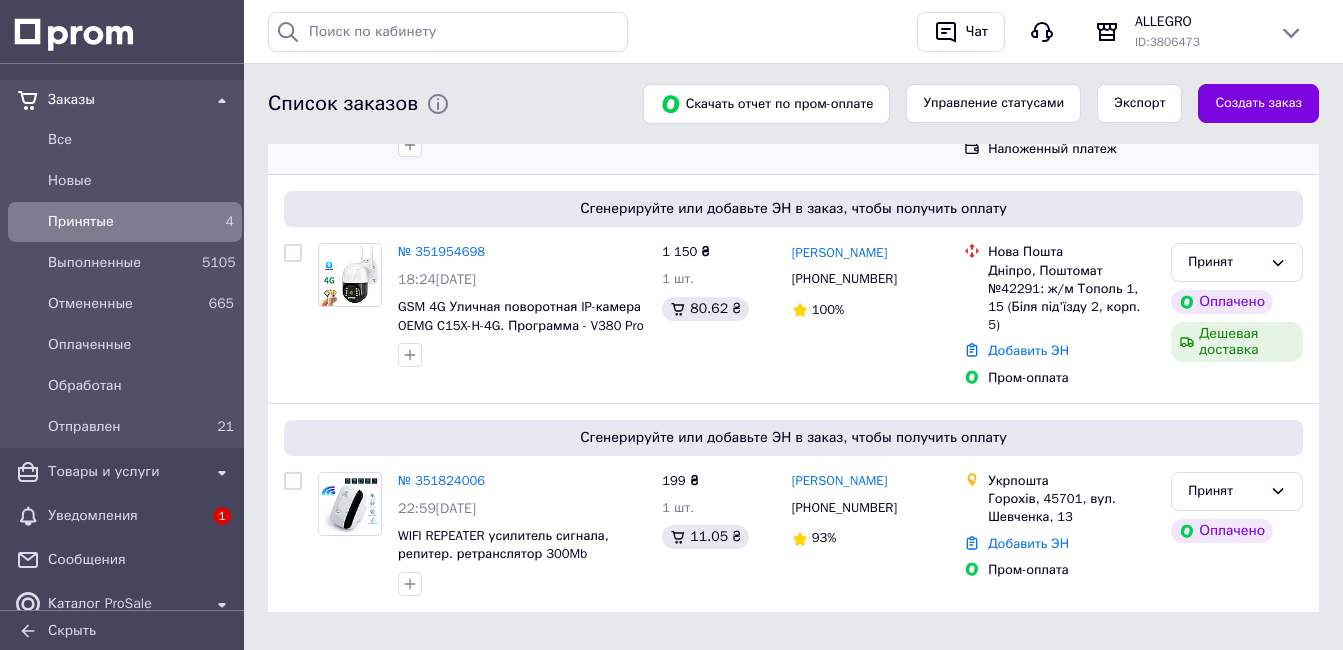 scroll, scrollTop: 495, scrollLeft: 0, axis: vertical 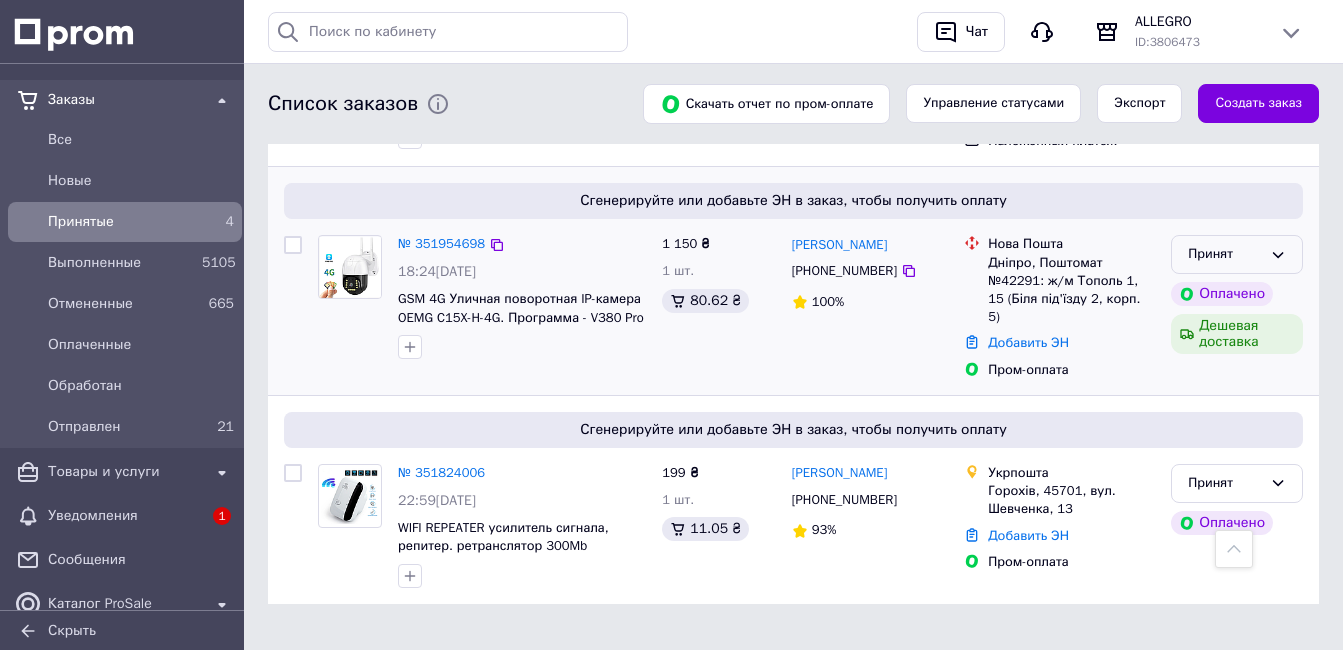 click 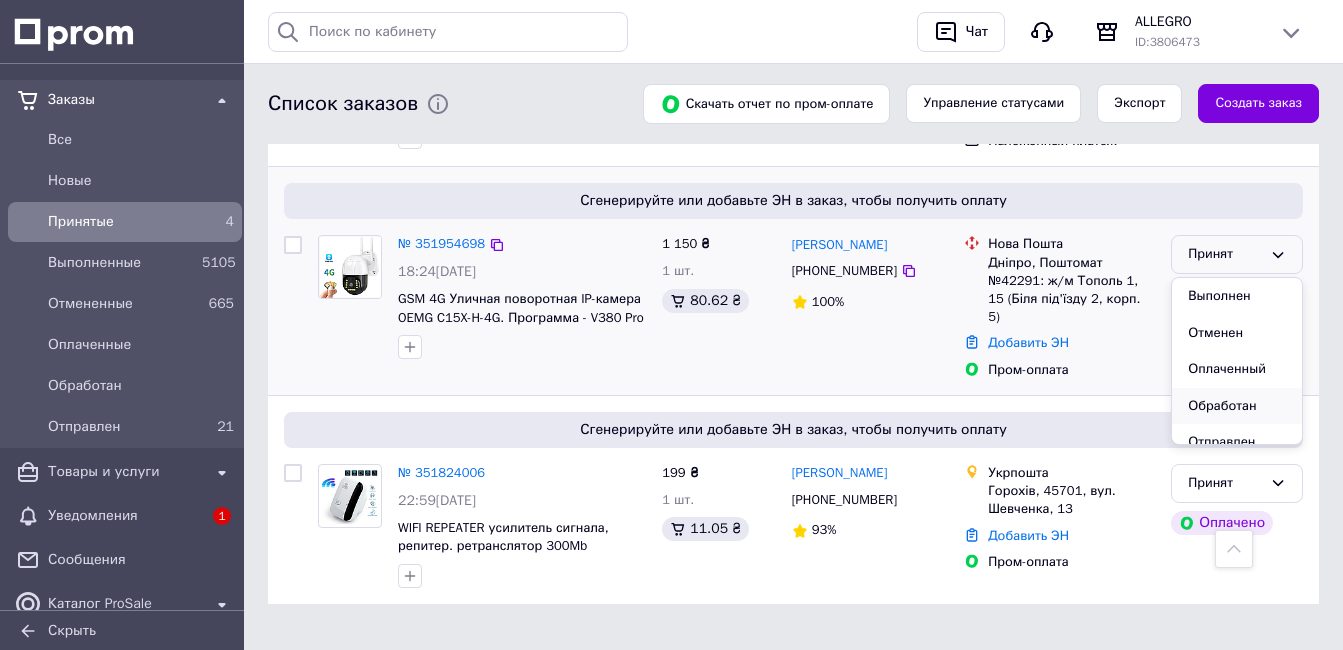 click on "Обработан" at bounding box center [1237, 406] 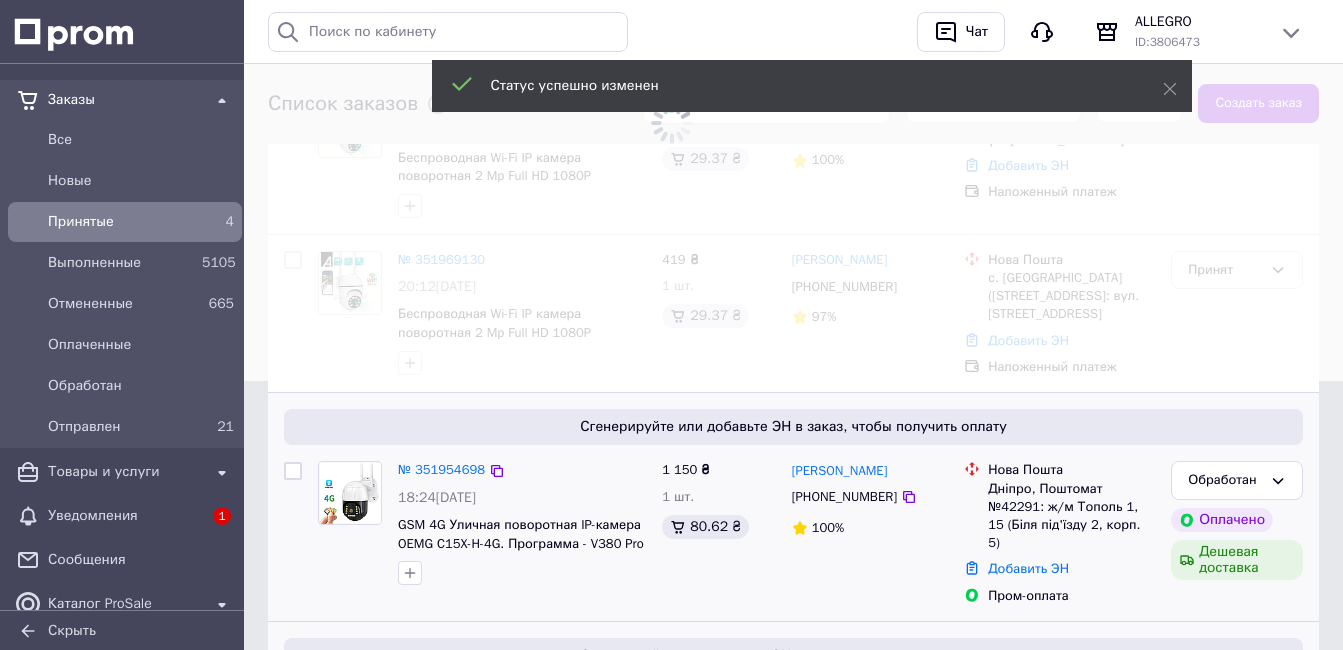 scroll, scrollTop: 95, scrollLeft: 0, axis: vertical 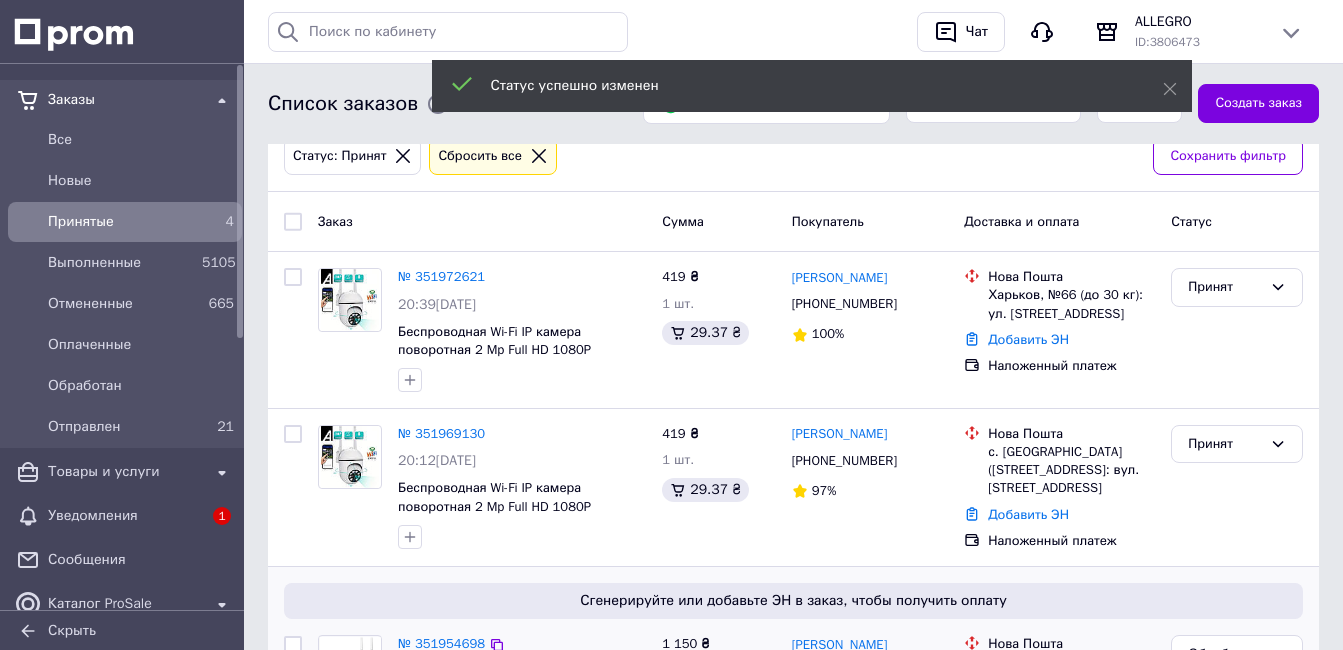 click on "Принятые 4" at bounding box center [125, 222] 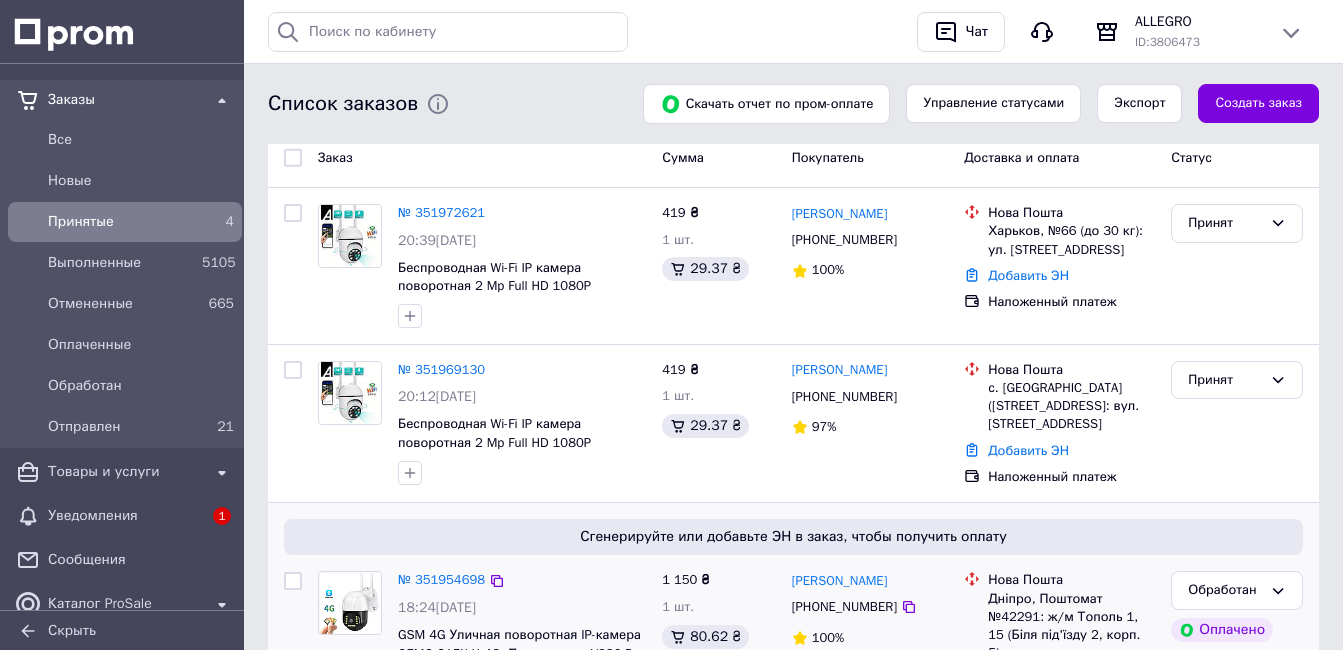 scroll, scrollTop: 200, scrollLeft: 0, axis: vertical 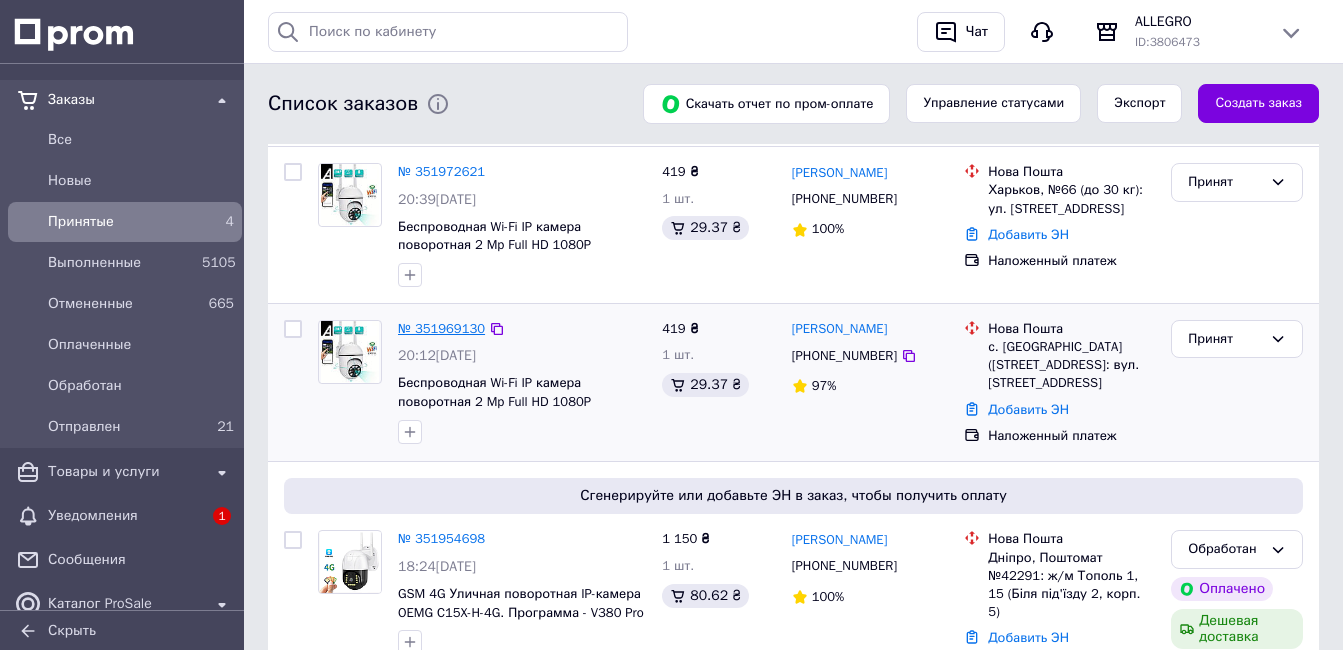 click on "№ 351969130" at bounding box center (441, 328) 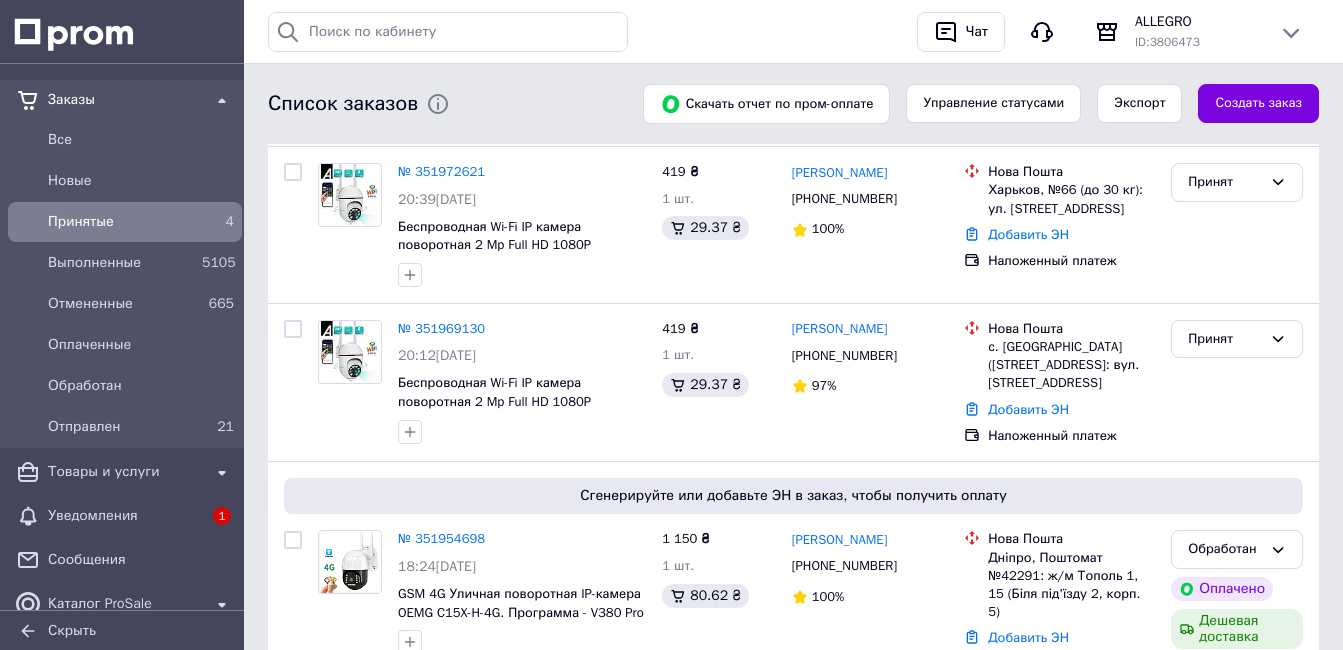 scroll, scrollTop: 0, scrollLeft: 0, axis: both 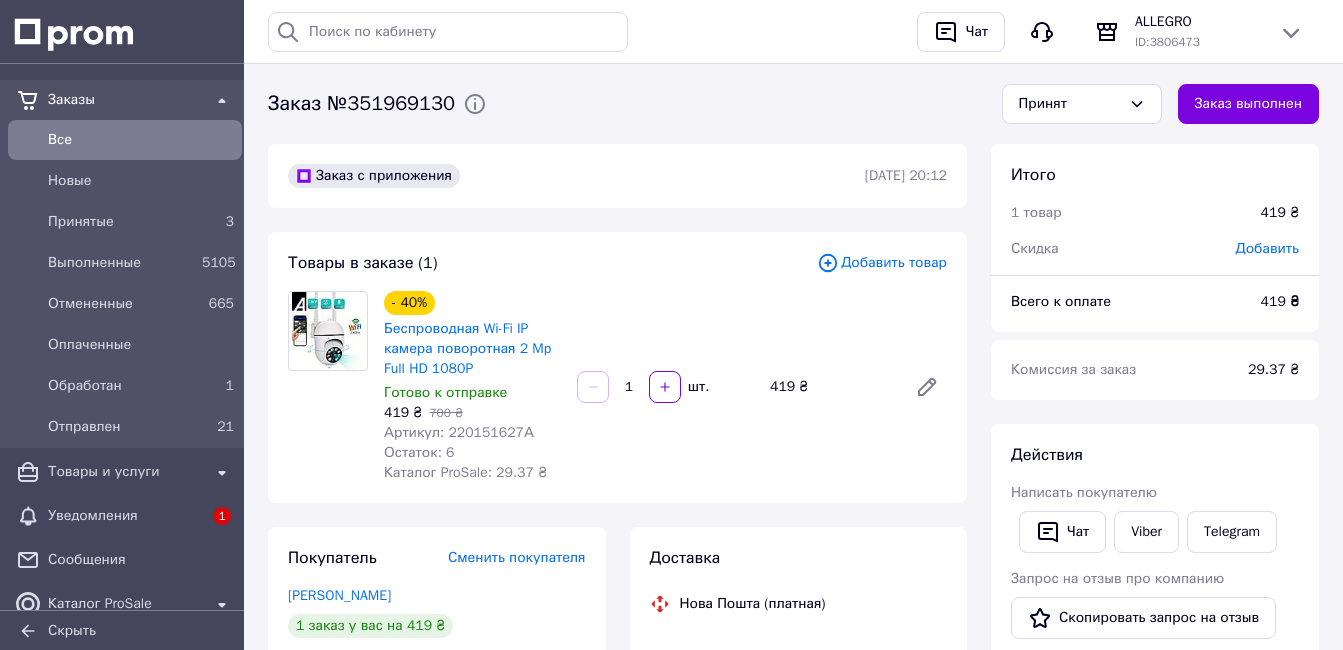 click on "Добавить товар" at bounding box center [882, 263] 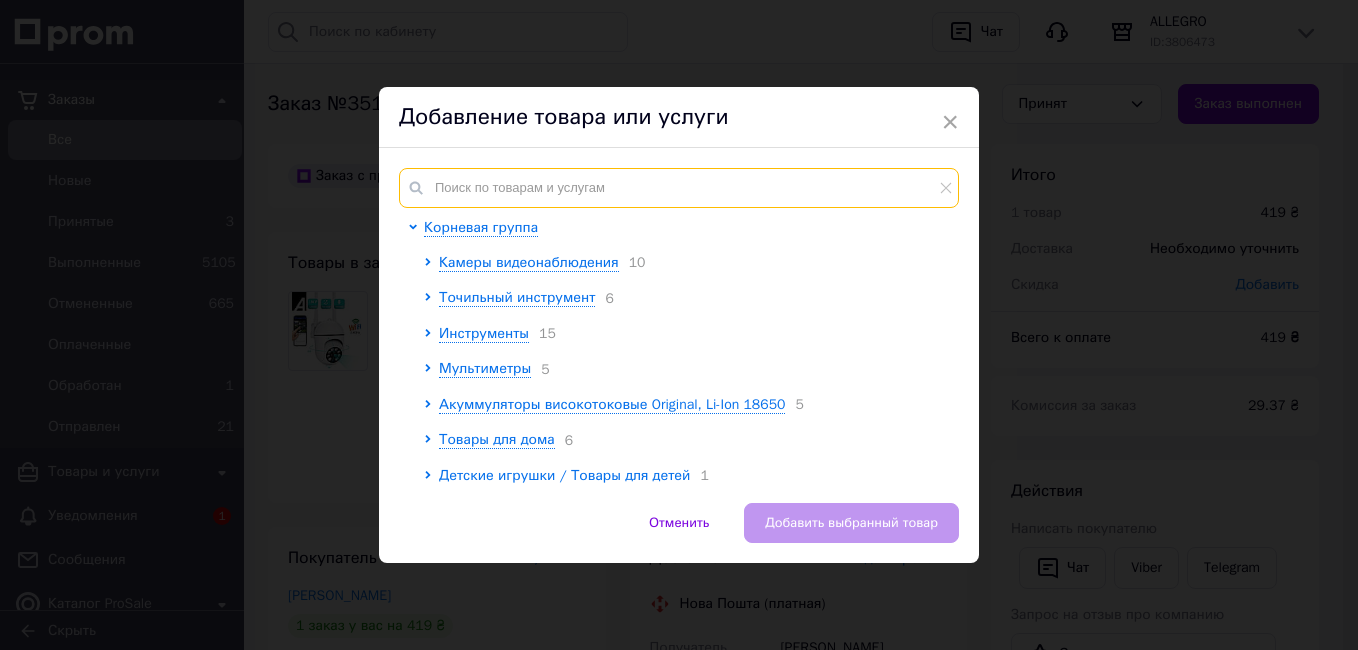 click at bounding box center [679, 188] 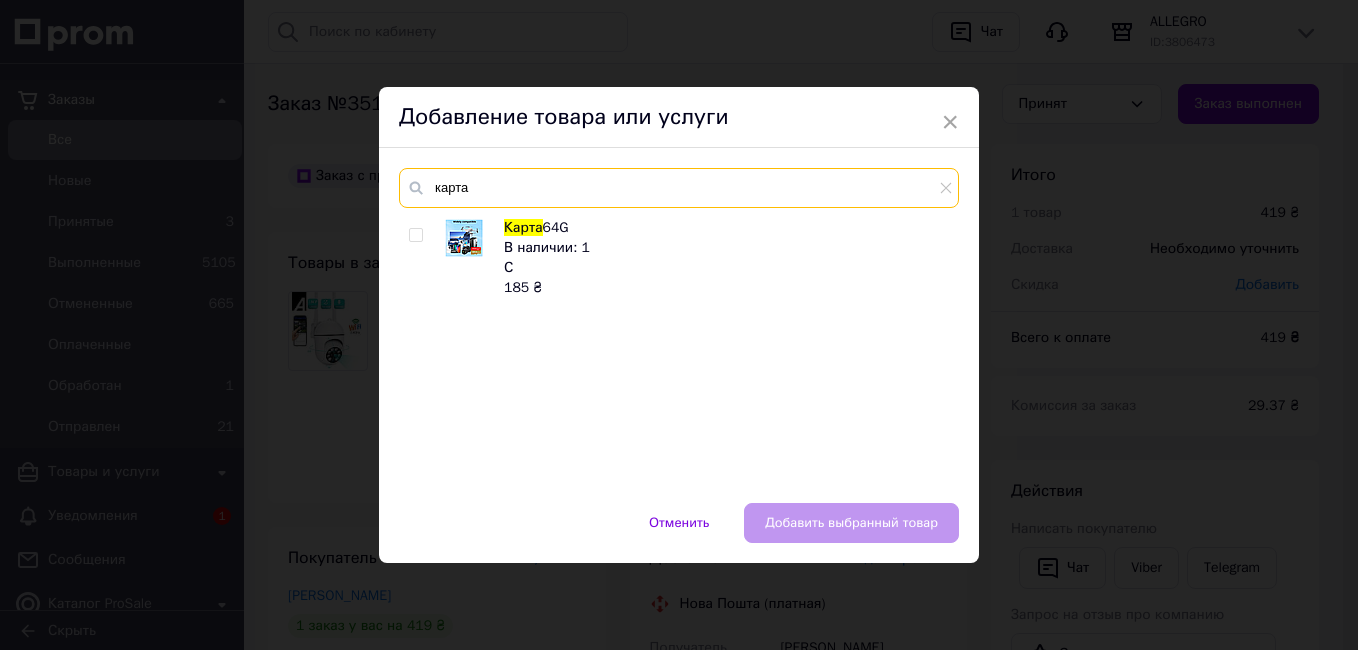 type on "карта" 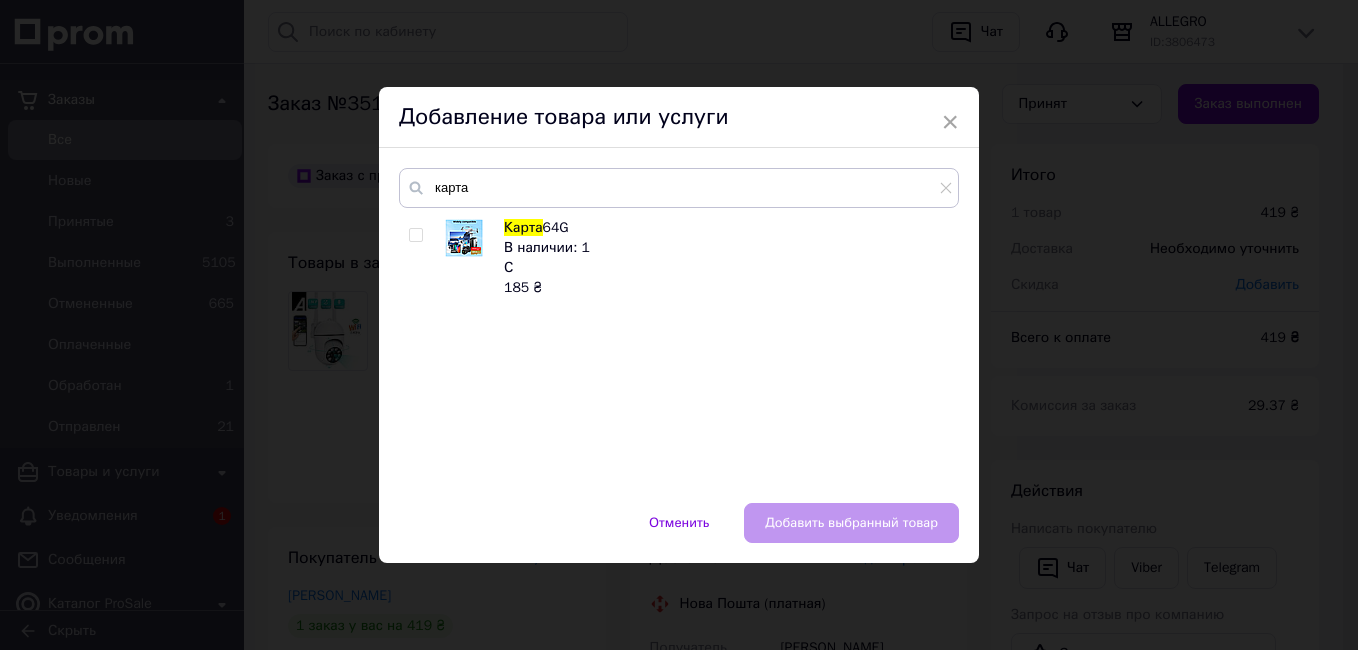 click at bounding box center [415, 235] 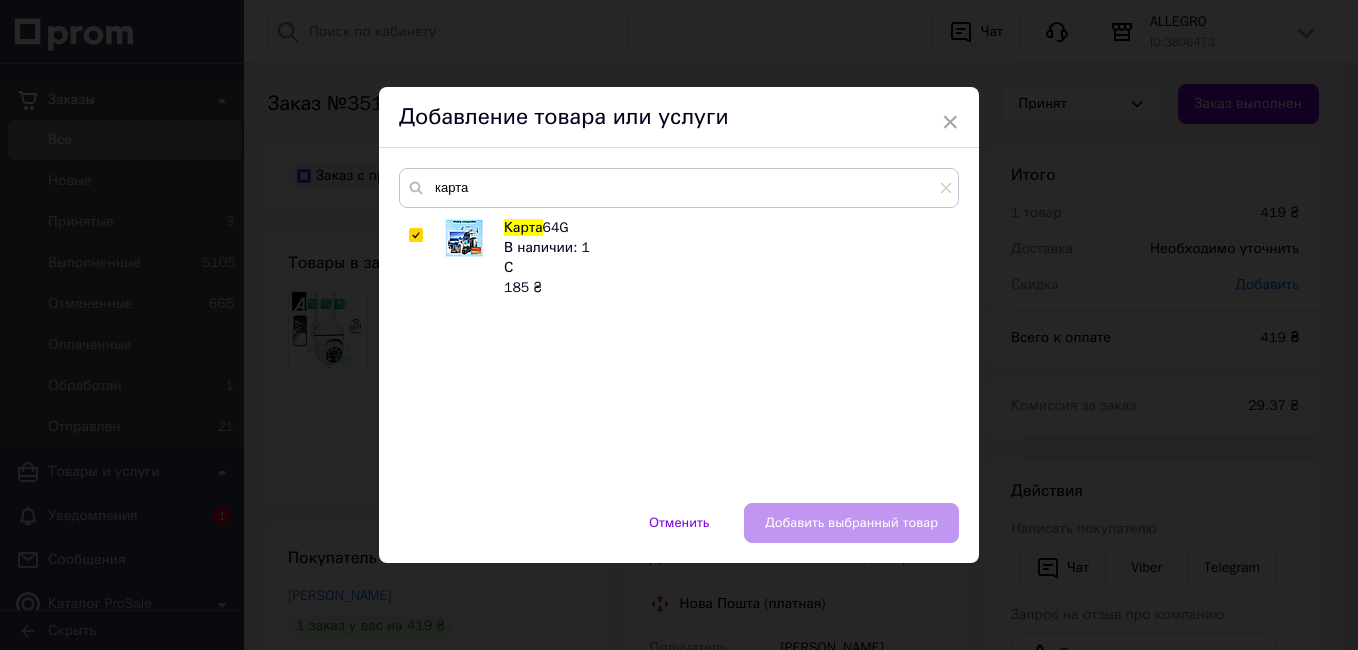 checkbox on "true" 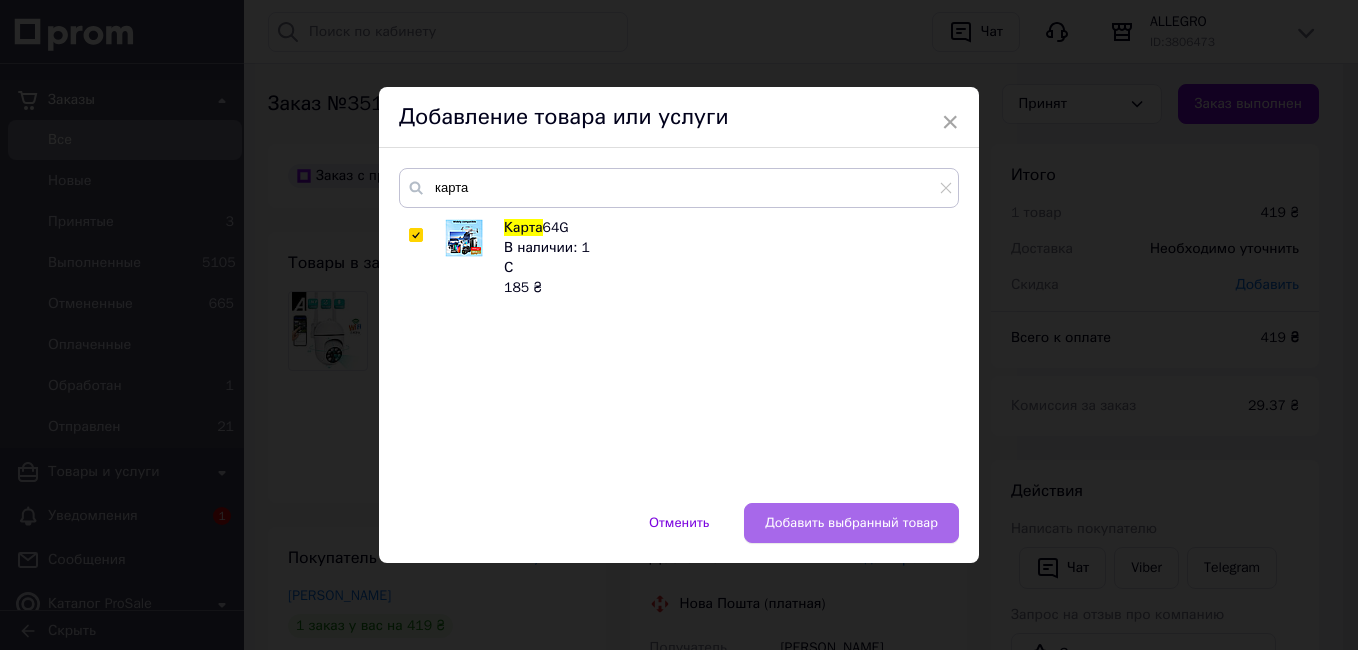 click on "Добавить выбранный товар" at bounding box center [851, 523] 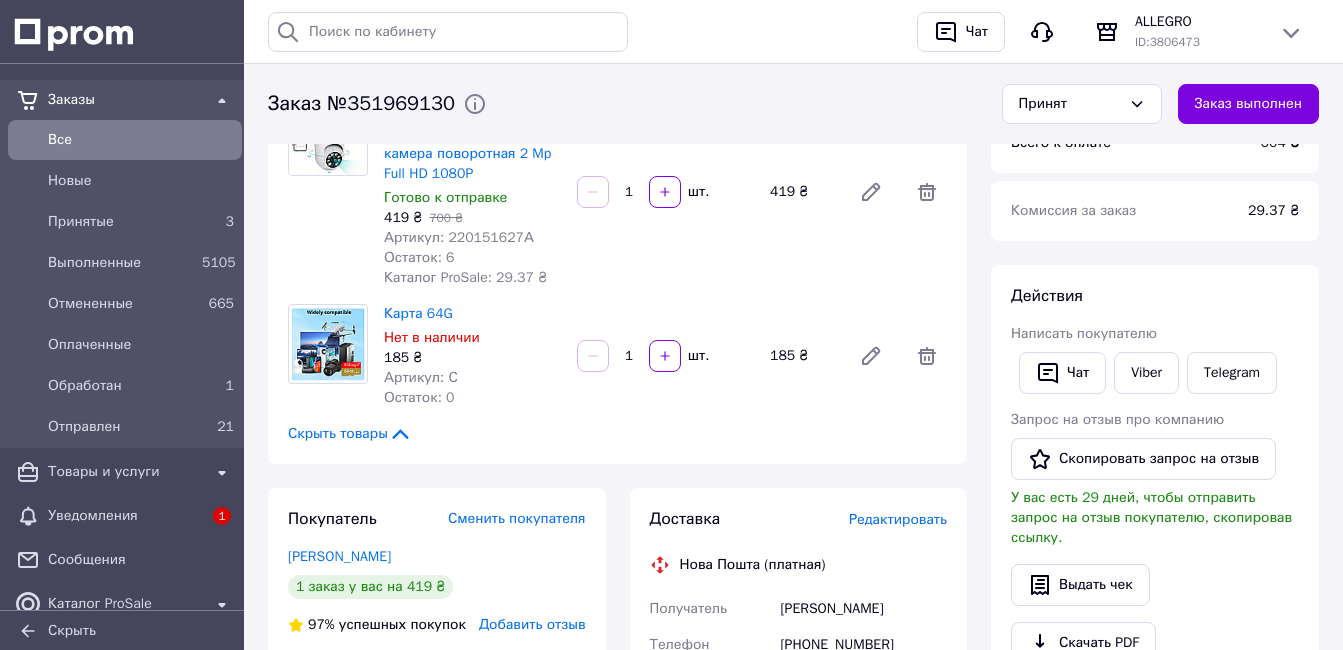 scroll, scrollTop: 300, scrollLeft: 0, axis: vertical 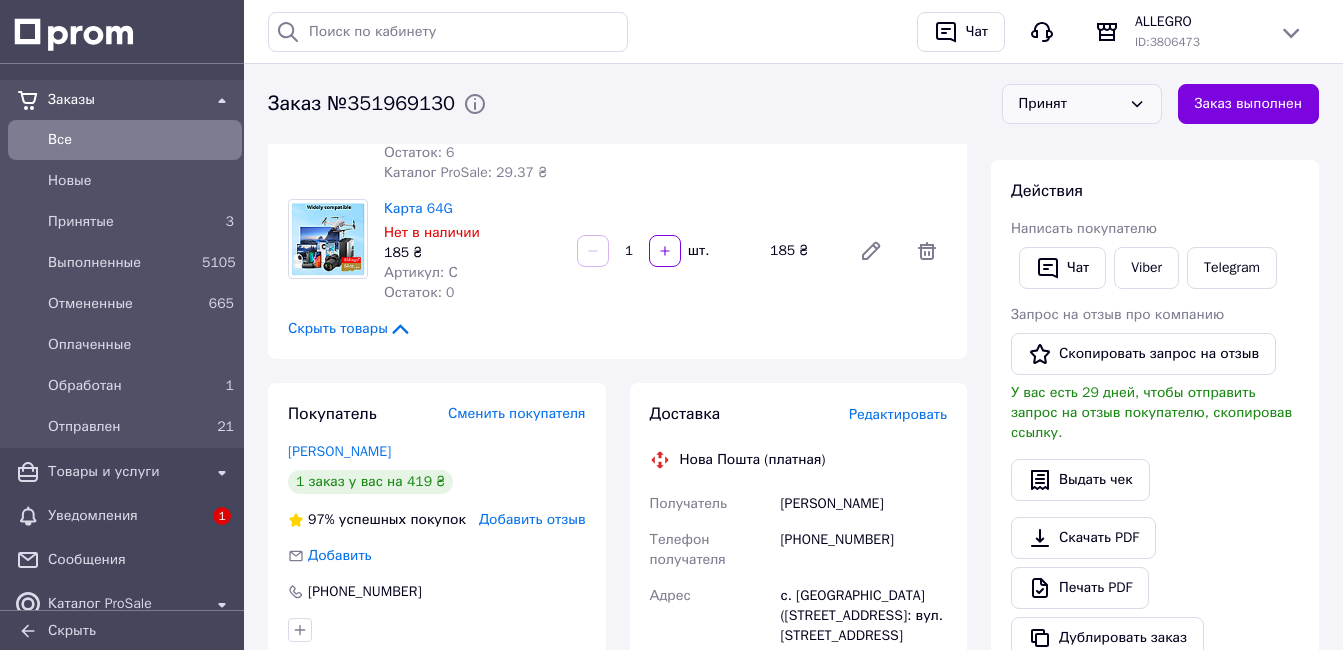 click on "Принят" at bounding box center [1082, 104] 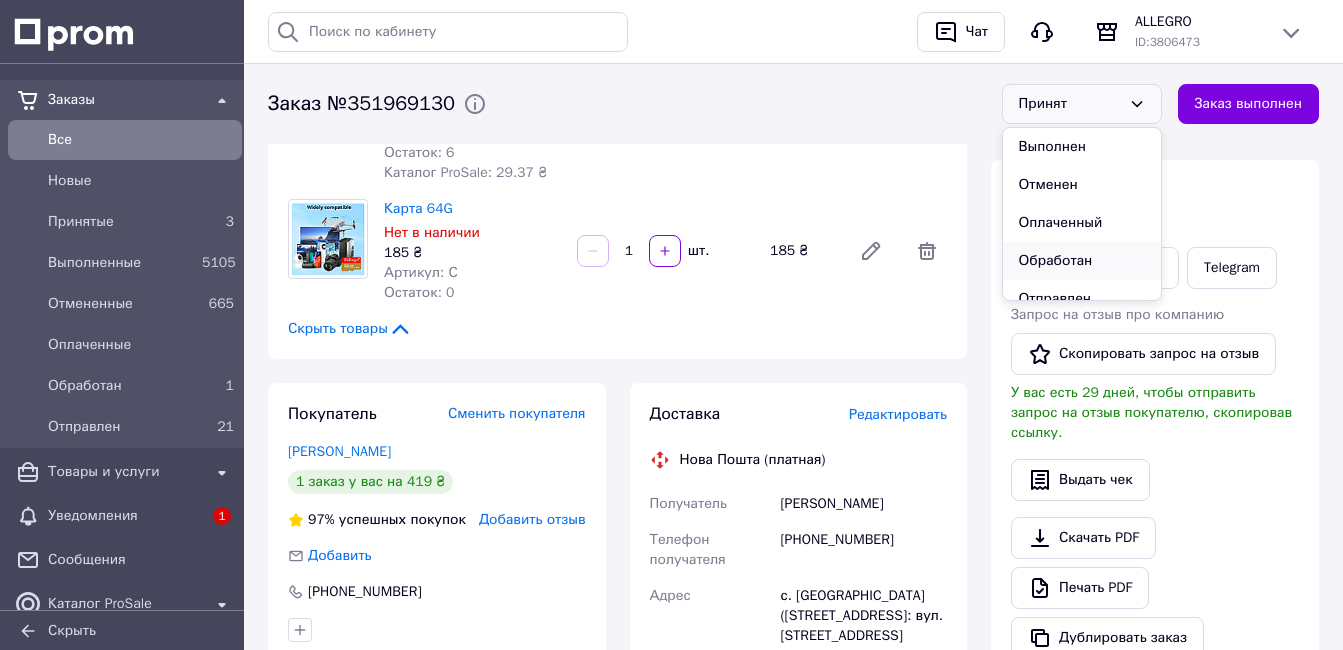 click on "Обработан" at bounding box center [1082, 261] 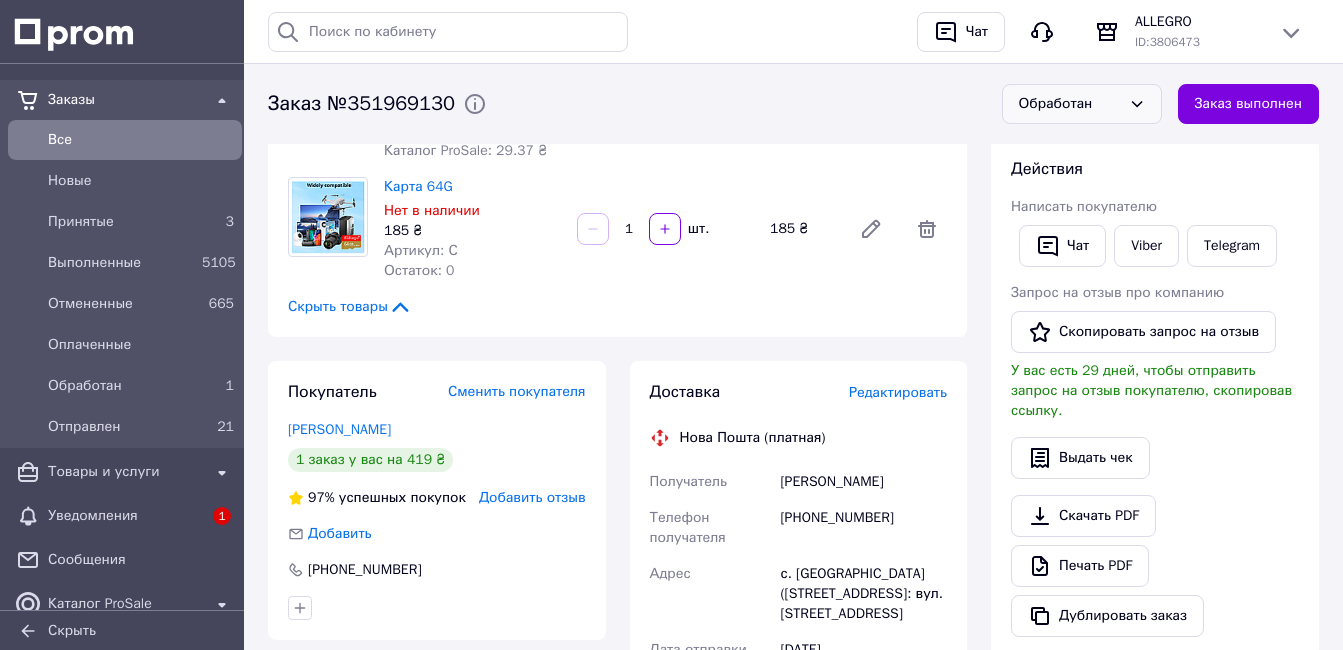 scroll, scrollTop: 100, scrollLeft: 0, axis: vertical 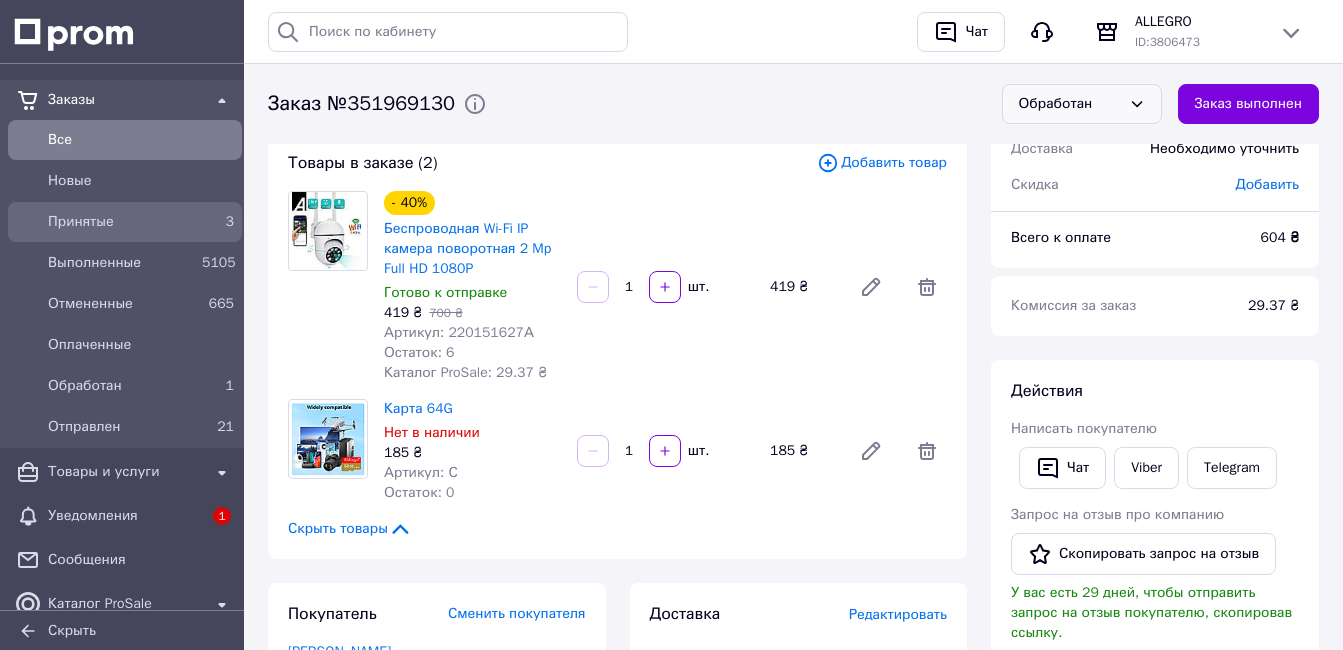 click on "Принятые" at bounding box center (121, 222) 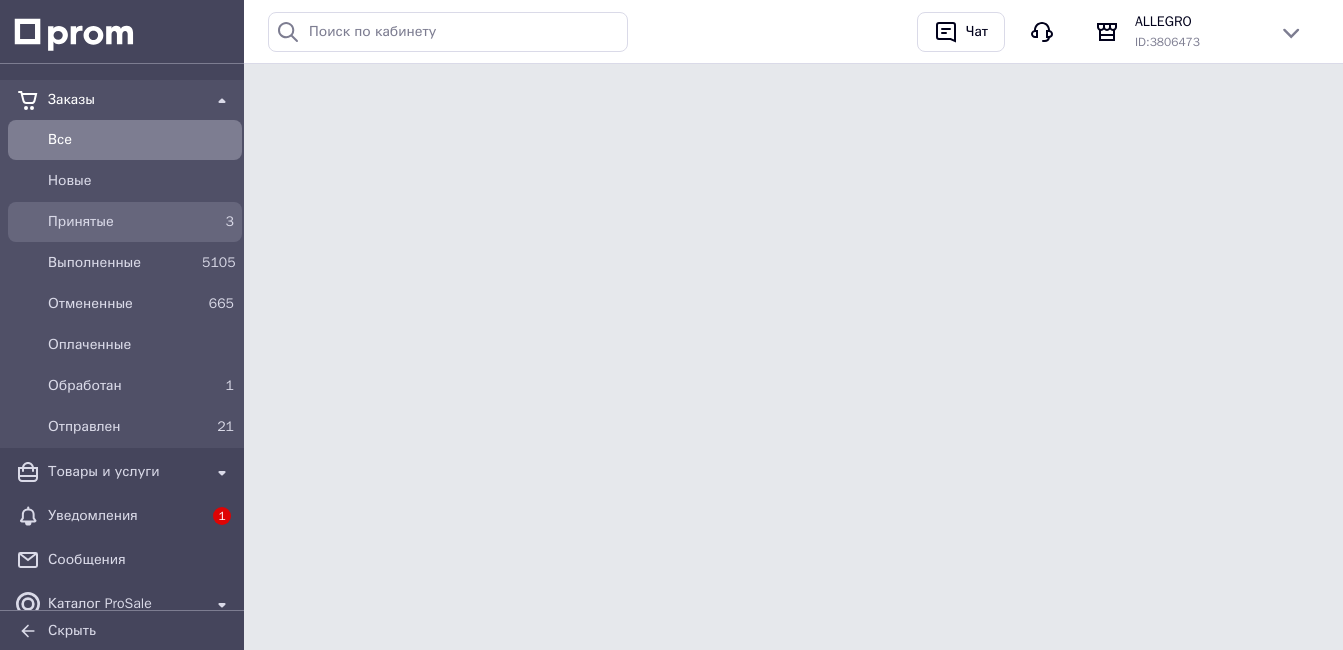 scroll, scrollTop: 0, scrollLeft: 0, axis: both 